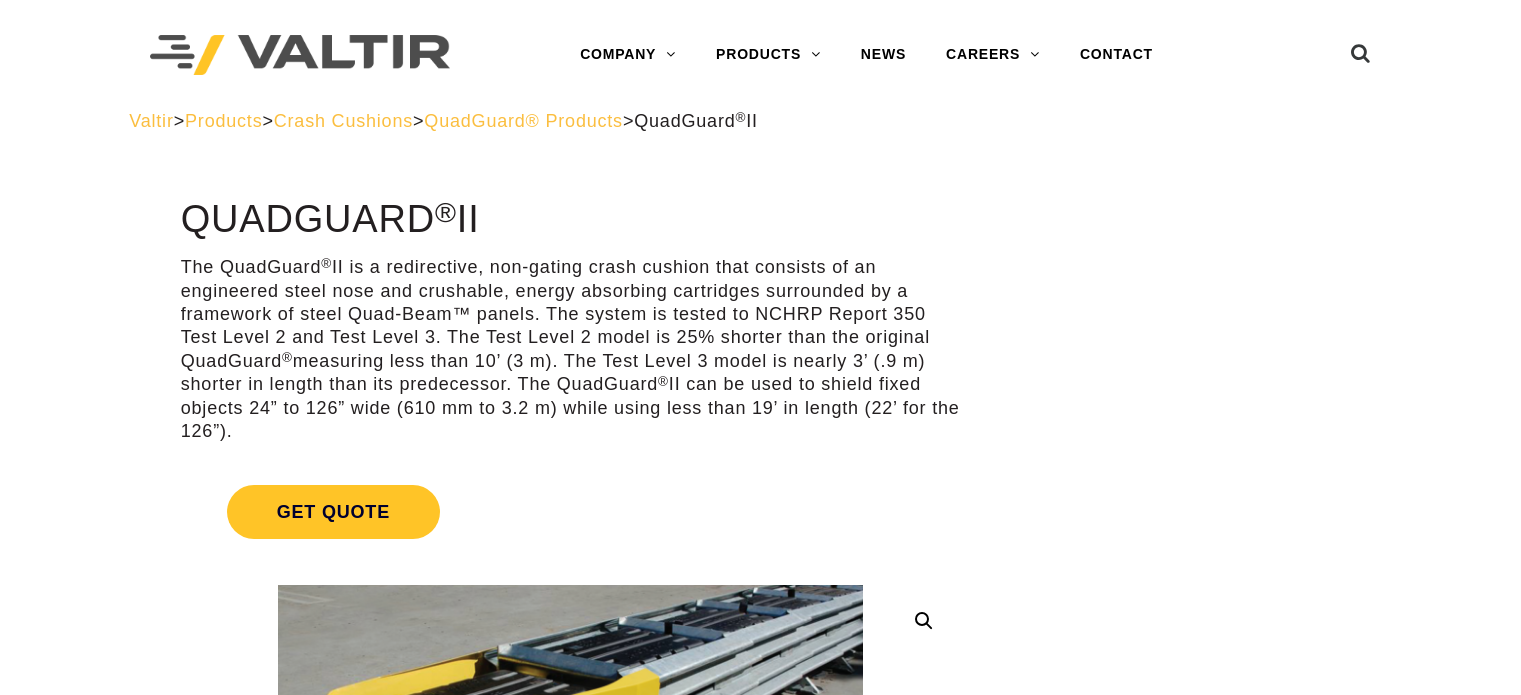 scroll, scrollTop: 0, scrollLeft: 0, axis: both 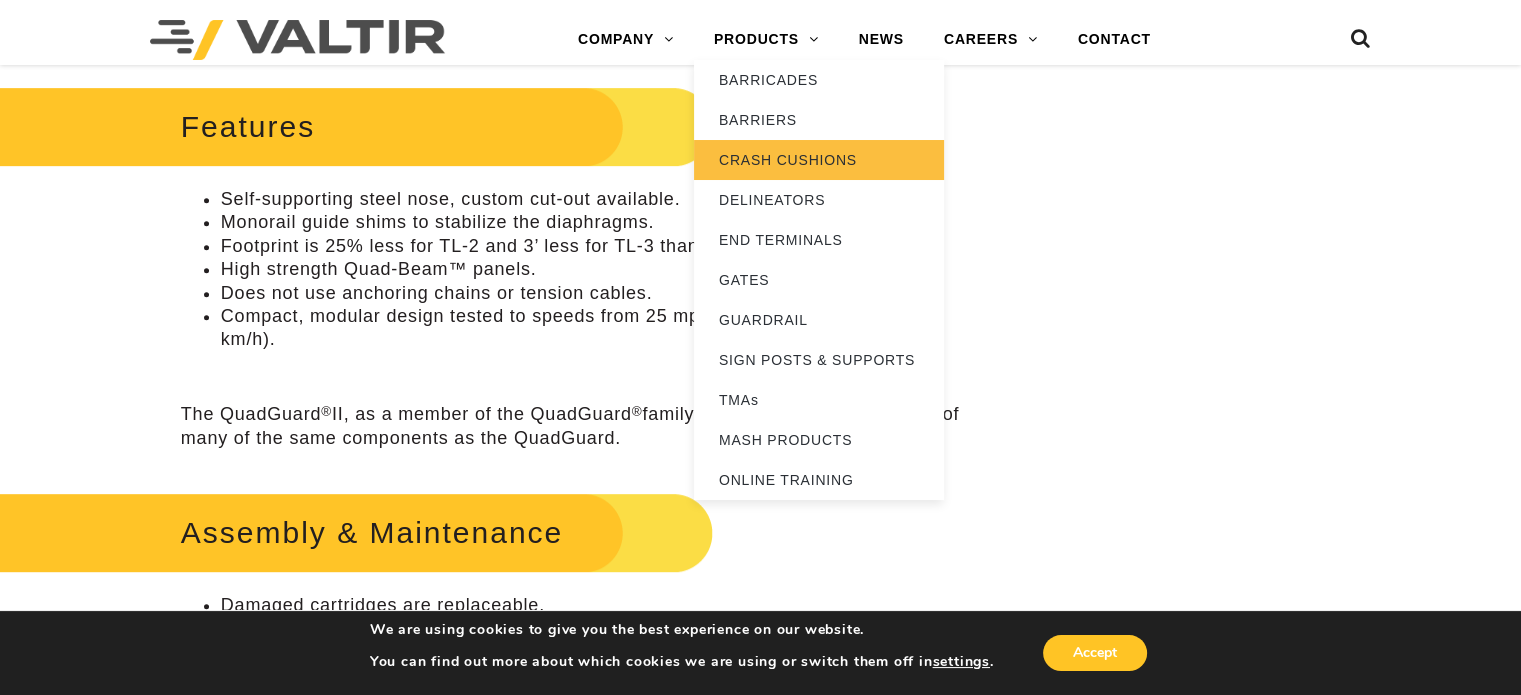 click on "CRASH CUSHIONS" at bounding box center (819, 160) 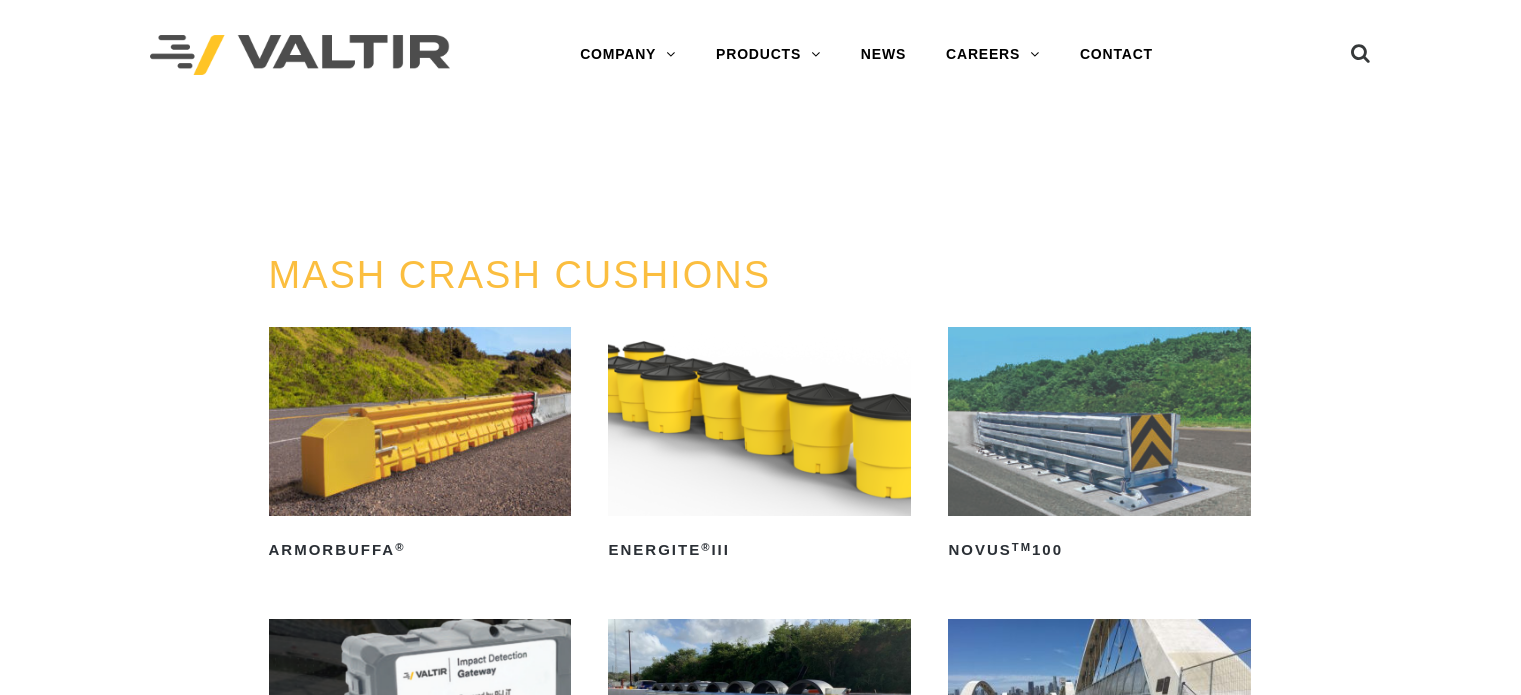 scroll, scrollTop: 0, scrollLeft: 0, axis: both 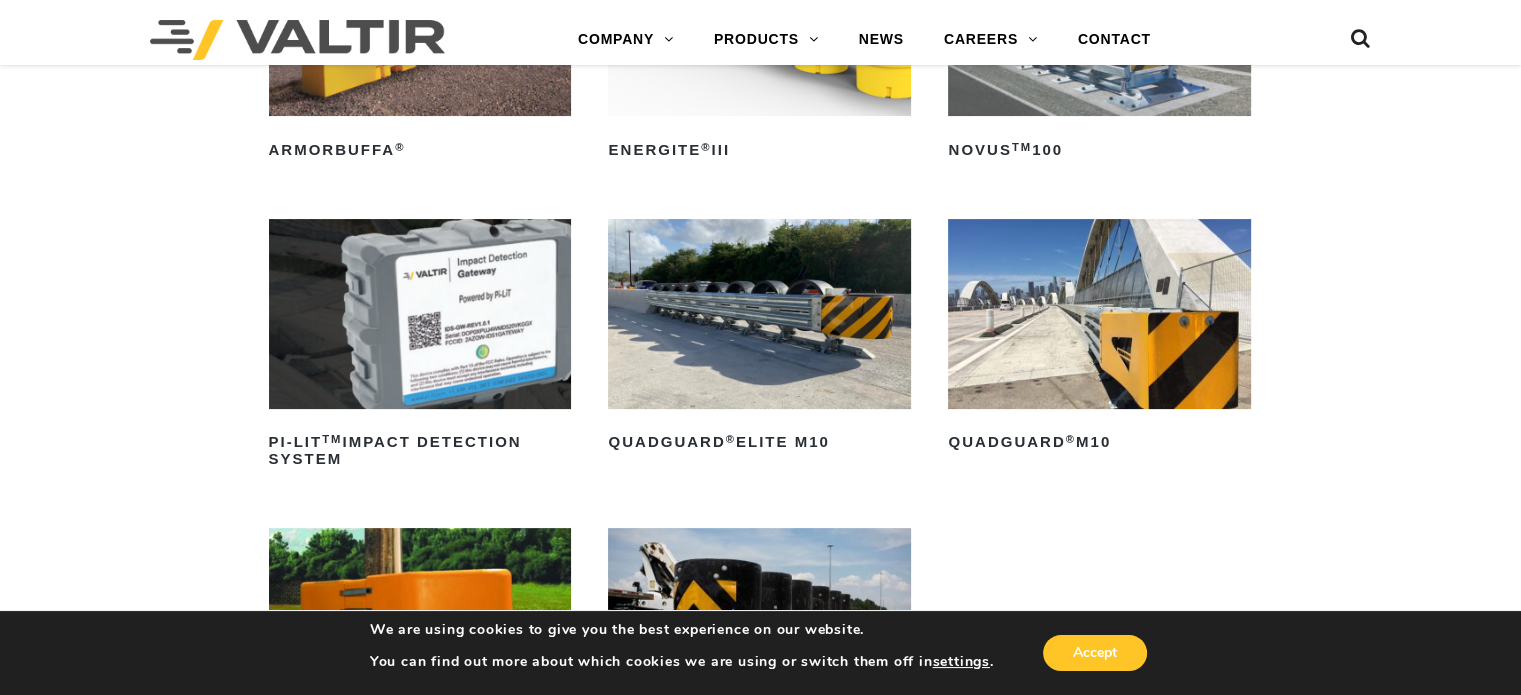 click at bounding box center [1099, 313] 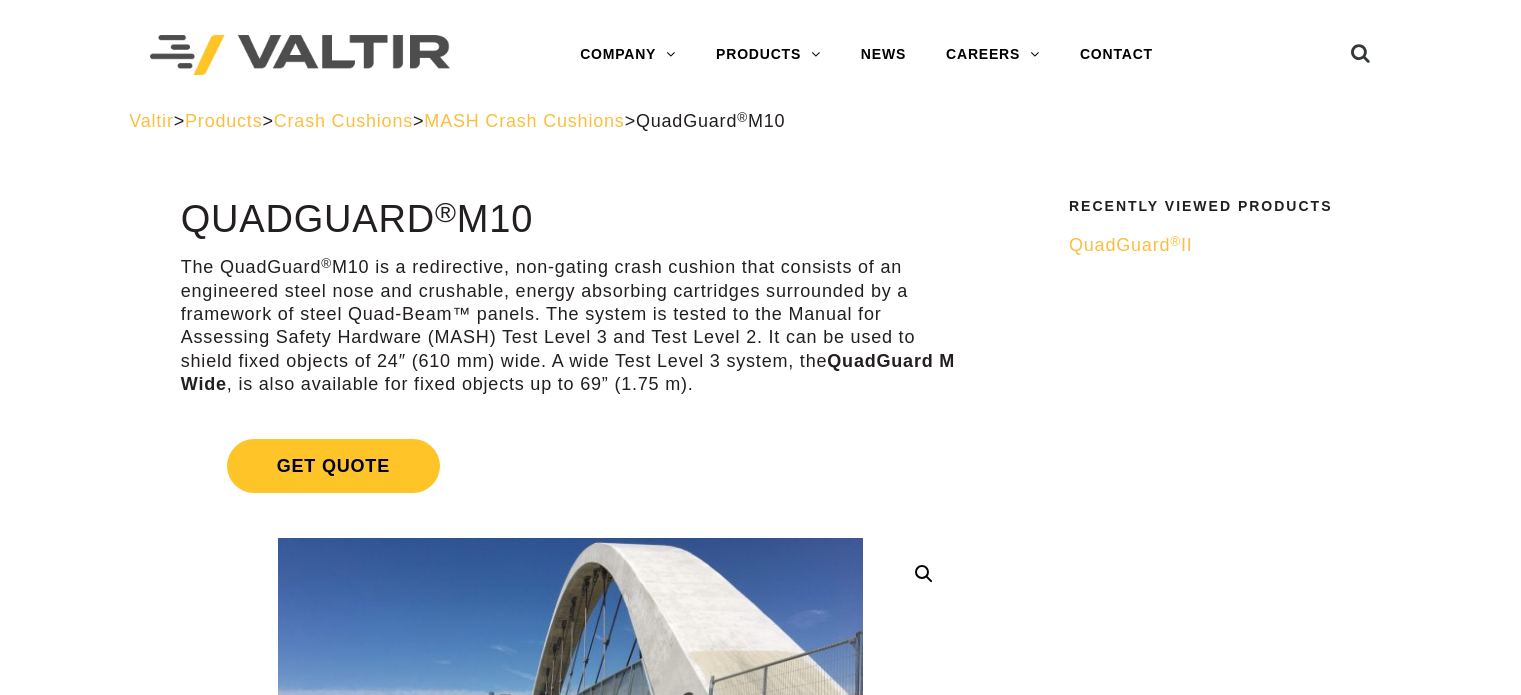 scroll, scrollTop: 0, scrollLeft: 0, axis: both 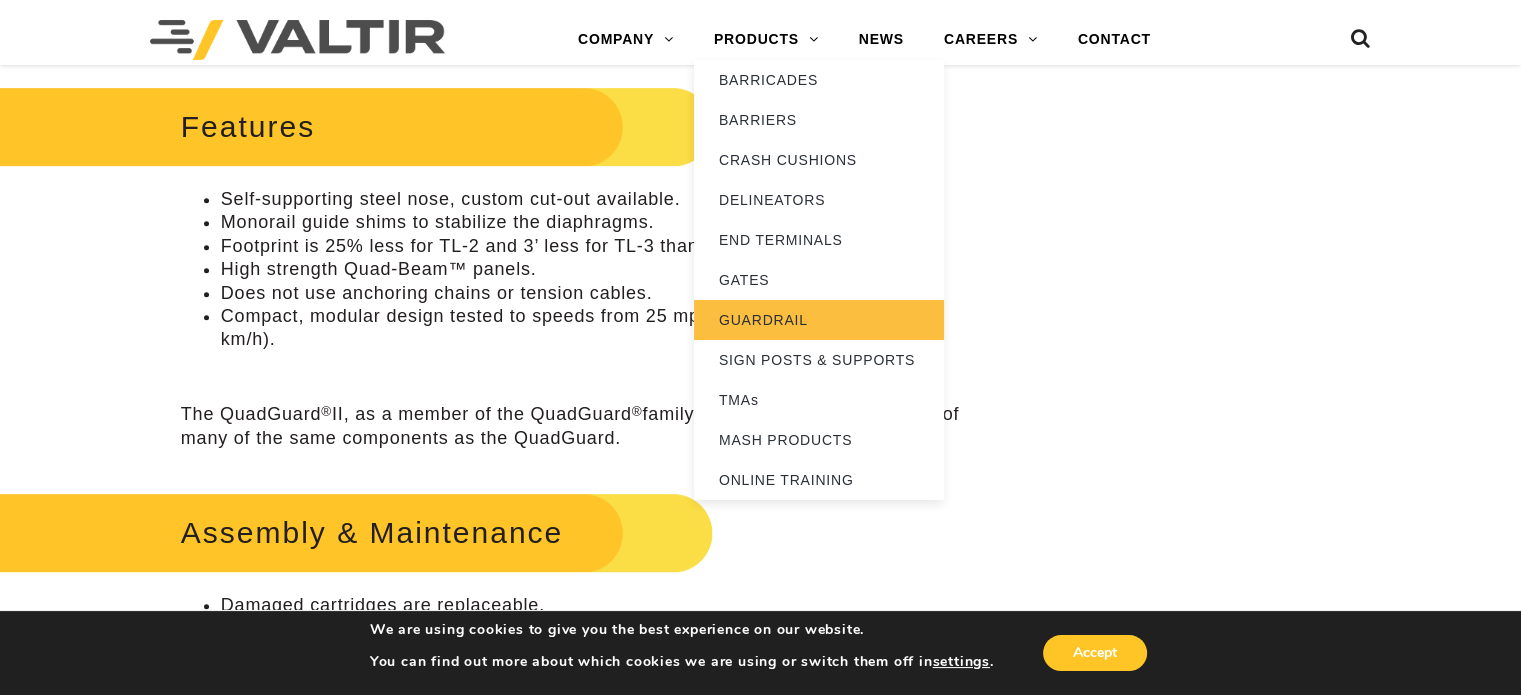 click on "GUARDRAIL" at bounding box center (819, 320) 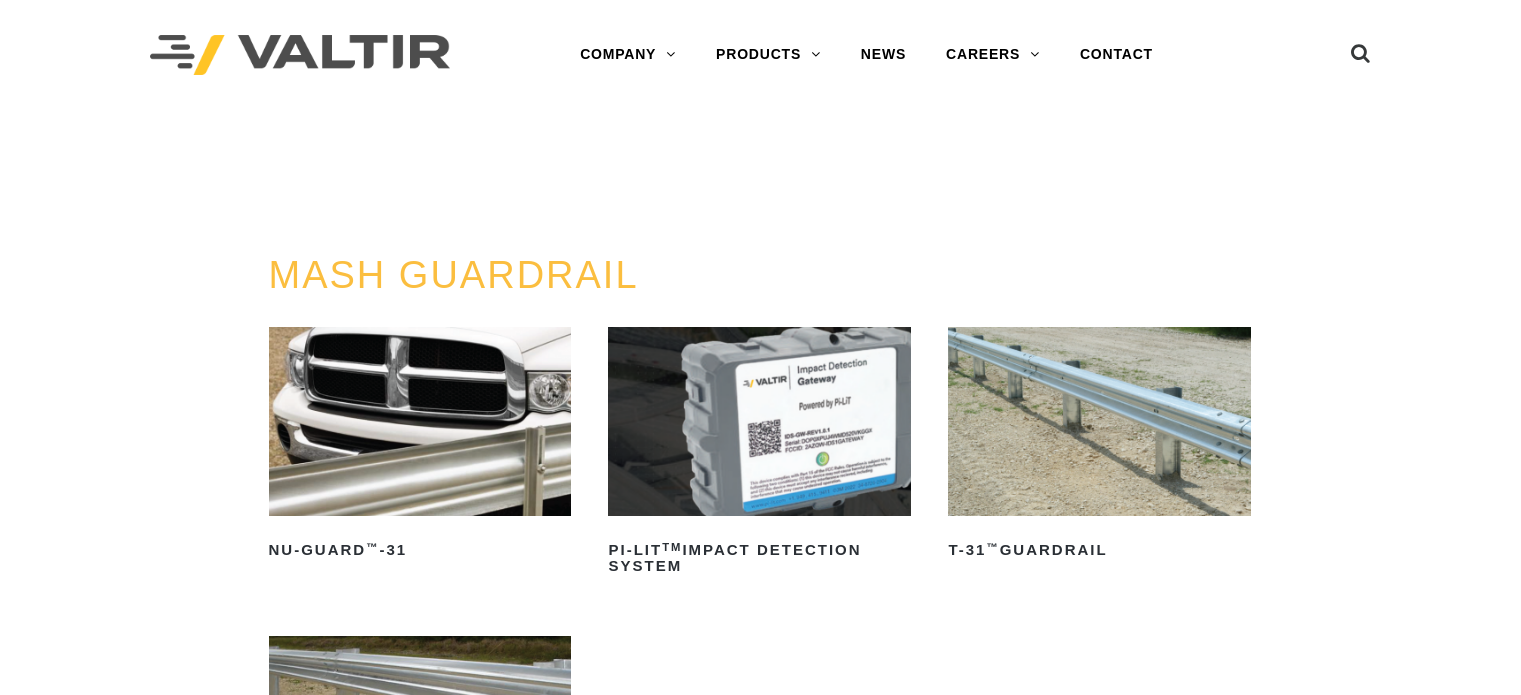scroll, scrollTop: 0, scrollLeft: 0, axis: both 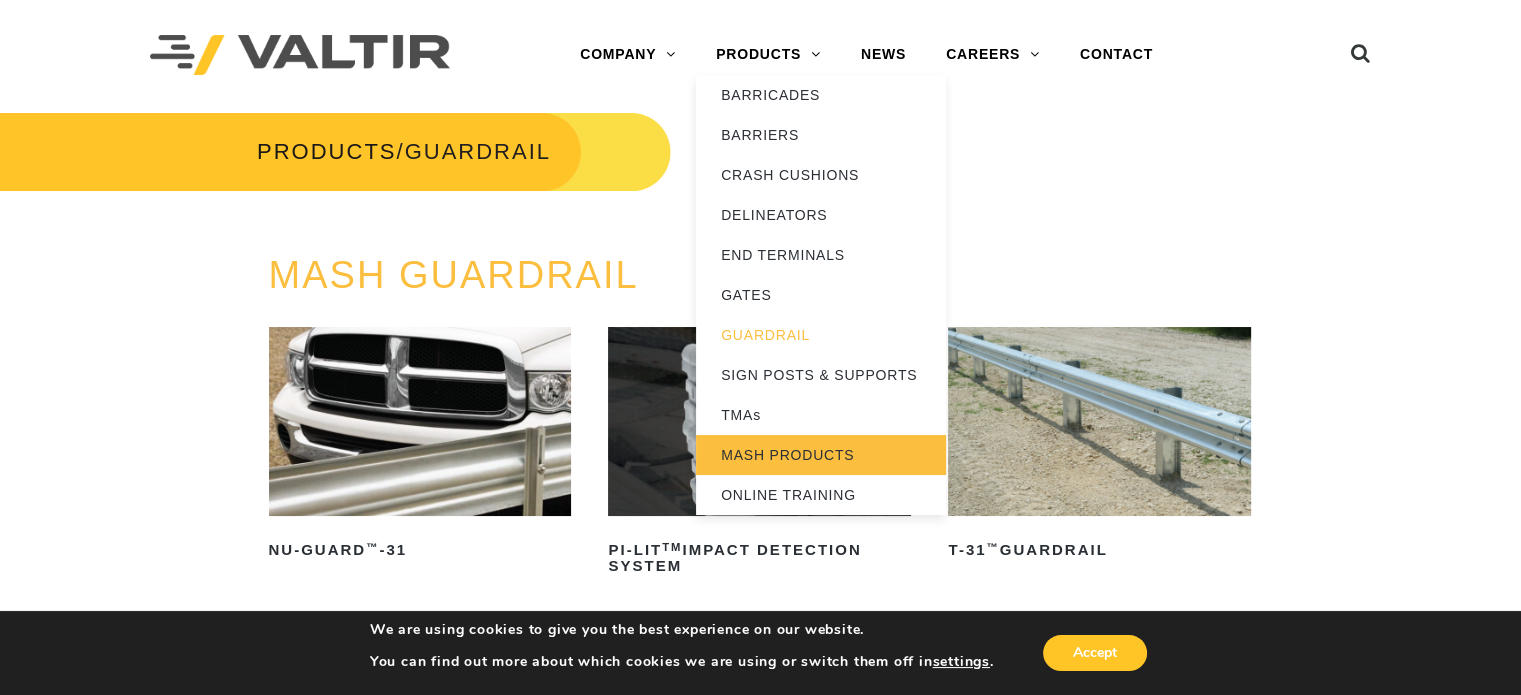 click on "MASH PRODUCTS" at bounding box center (821, 455) 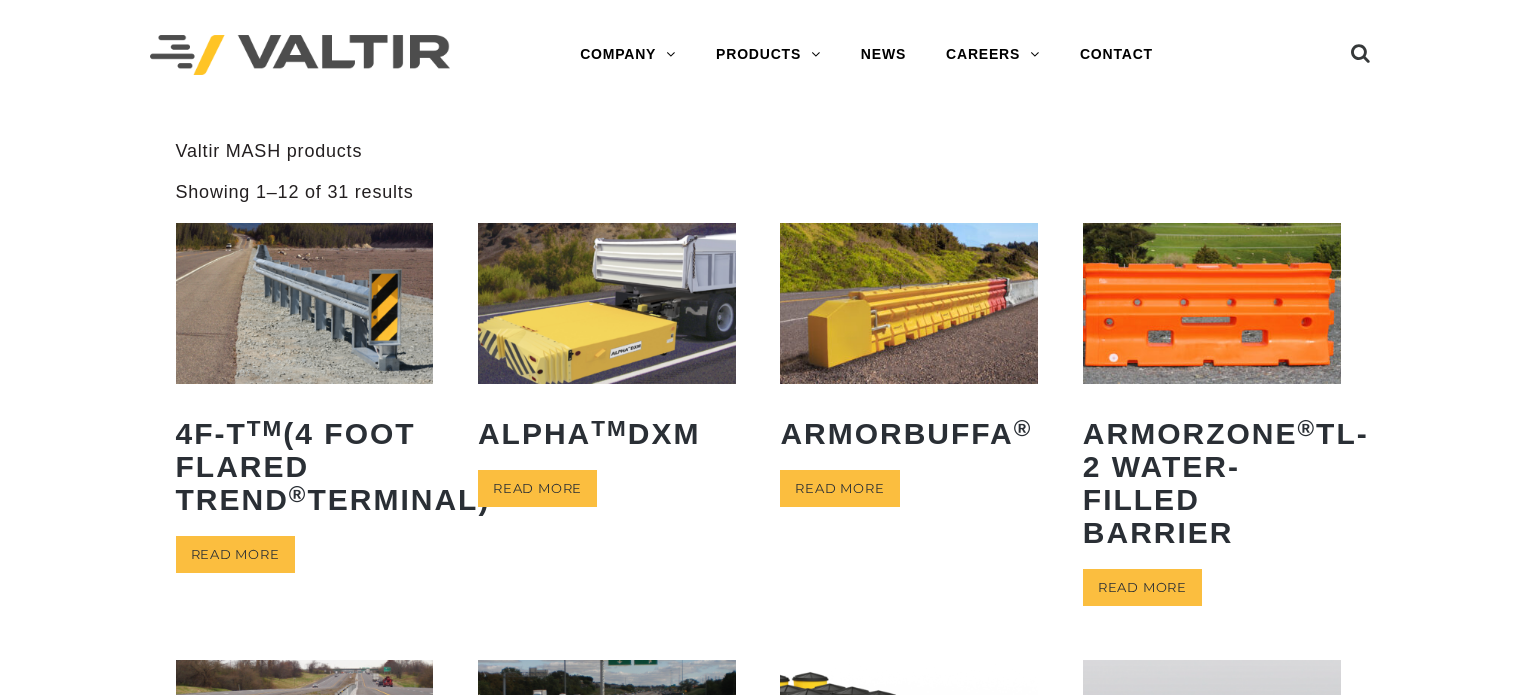 scroll, scrollTop: 0, scrollLeft: 0, axis: both 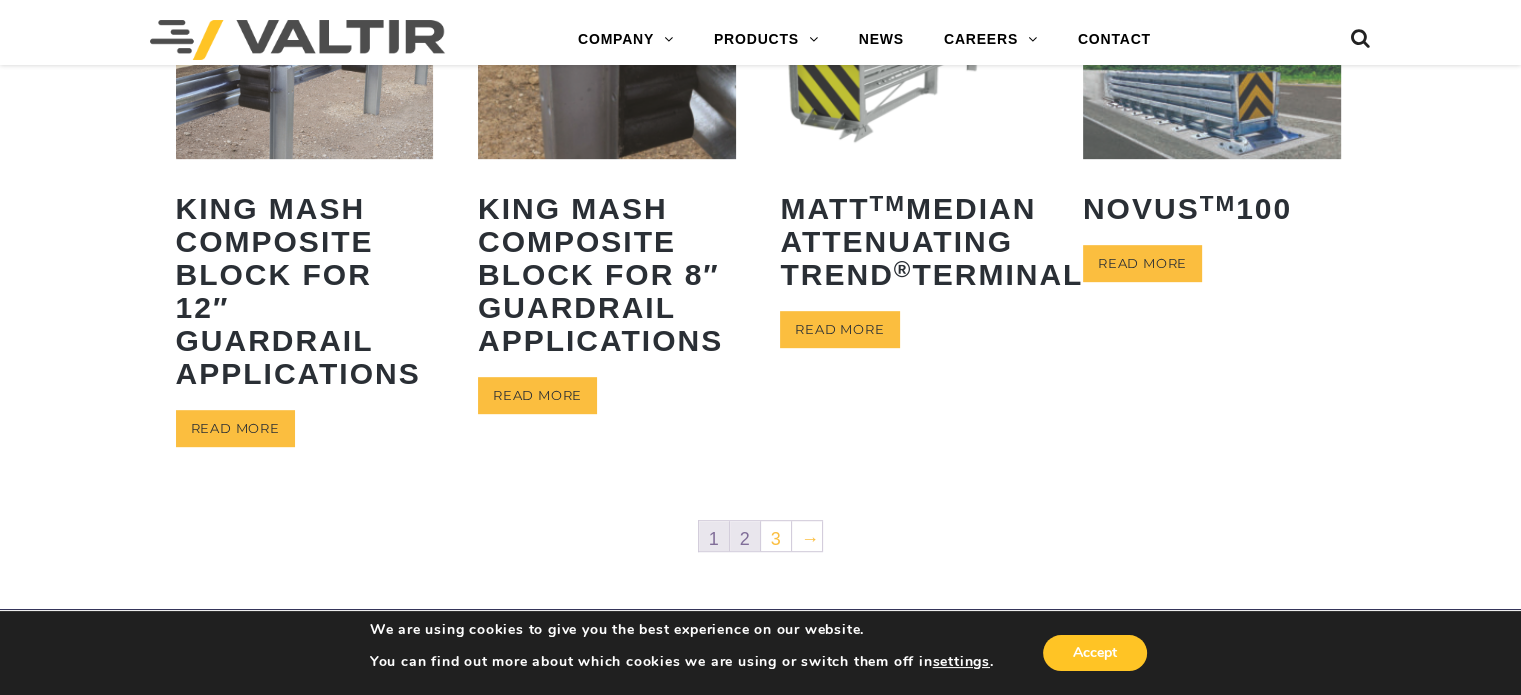 click on "2" at bounding box center (745, 536) 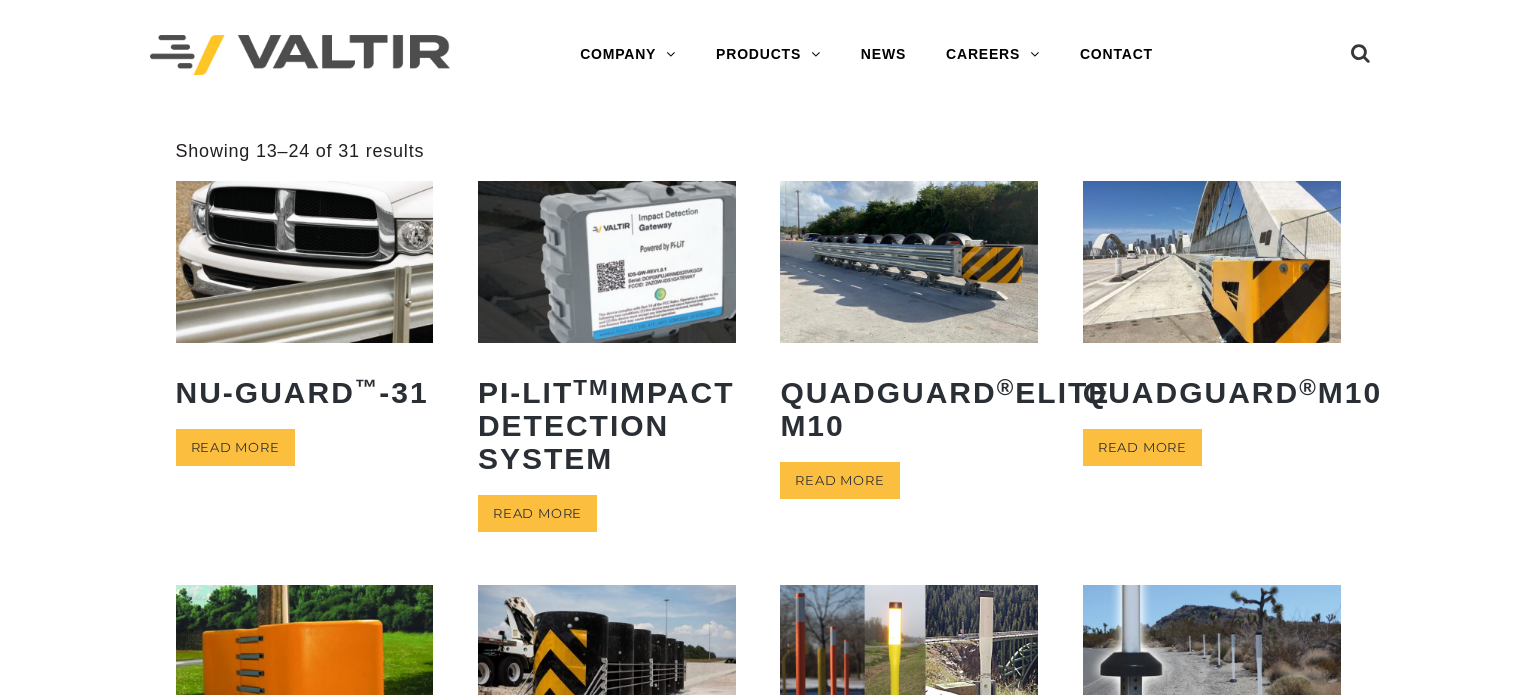scroll, scrollTop: 0, scrollLeft: 0, axis: both 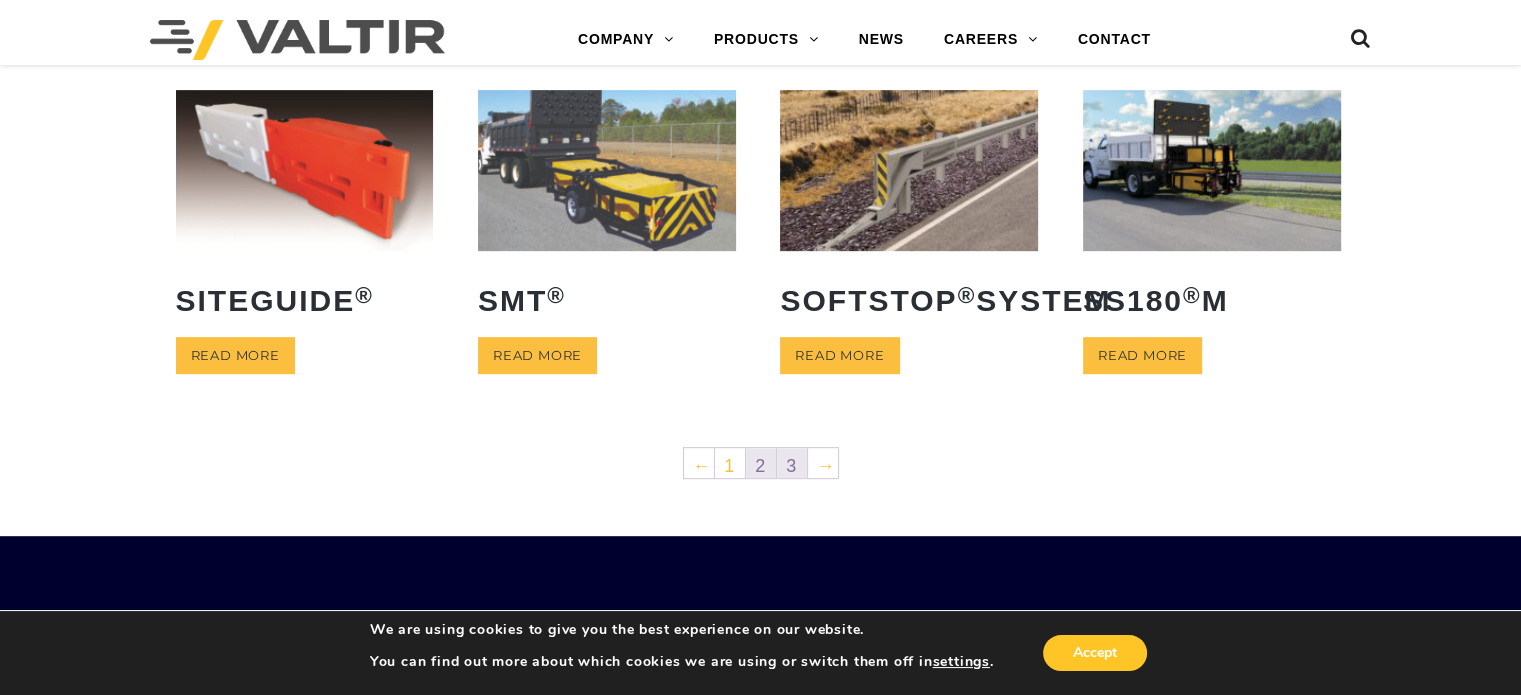 click on "3" at bounding box center (792, 463) 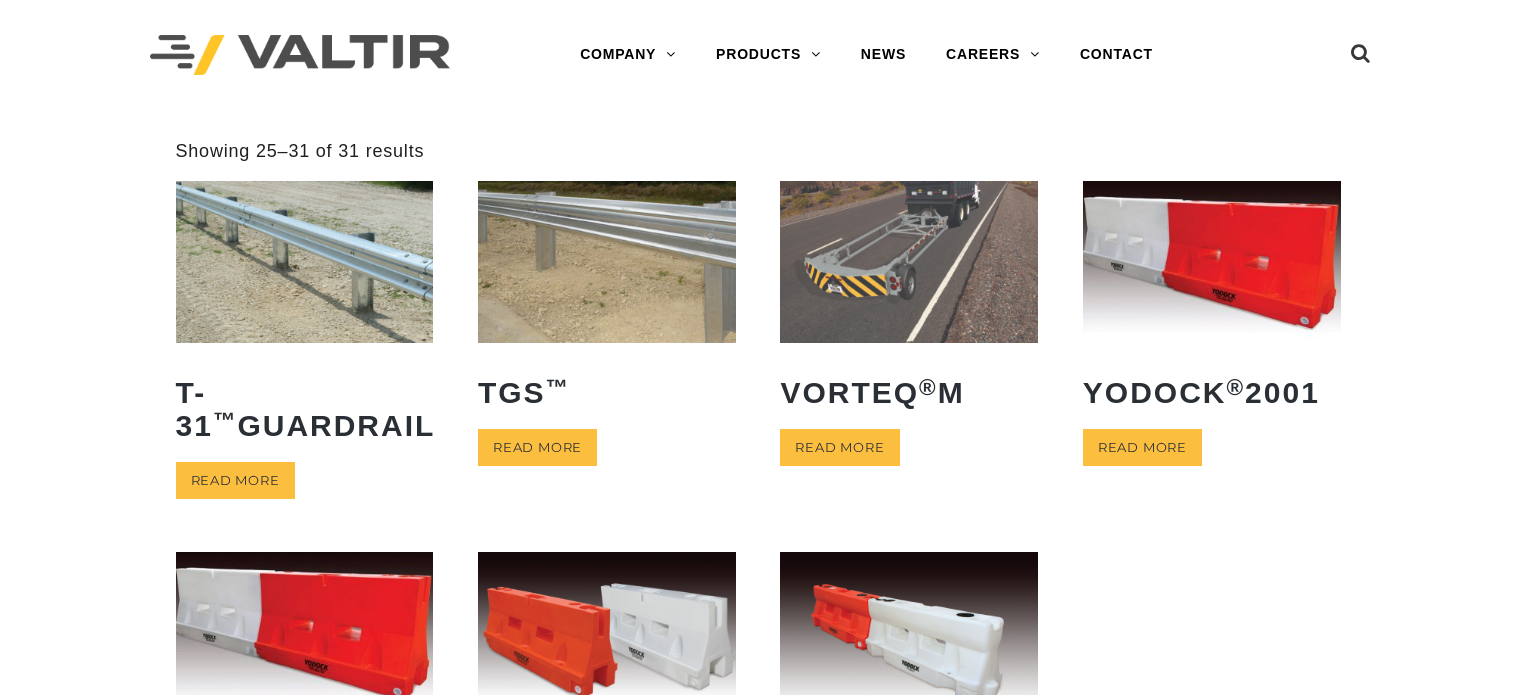 scroll, scrollTop: 0, scrollLeft: 0, axis: both 